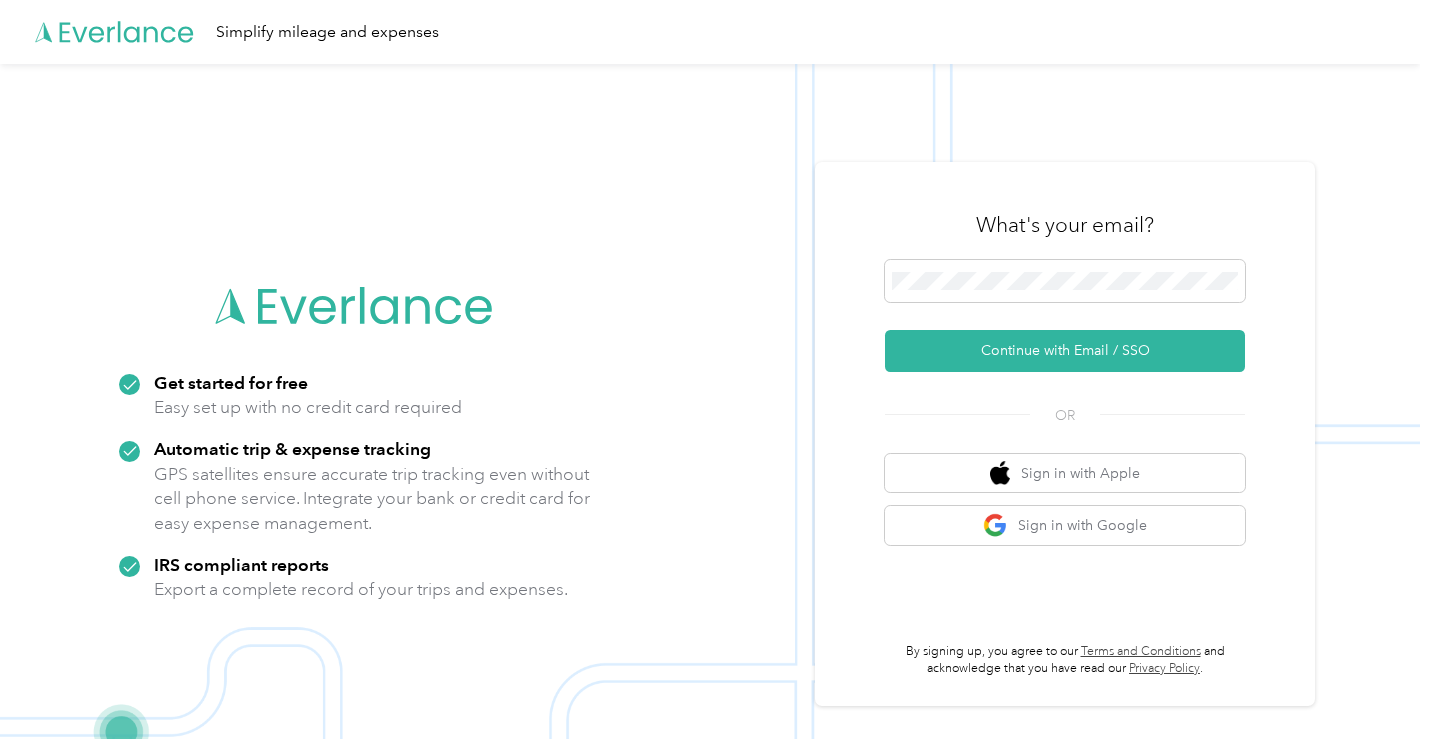 scroll, scrollTop: 0, scrollLeft: 0, axis: both 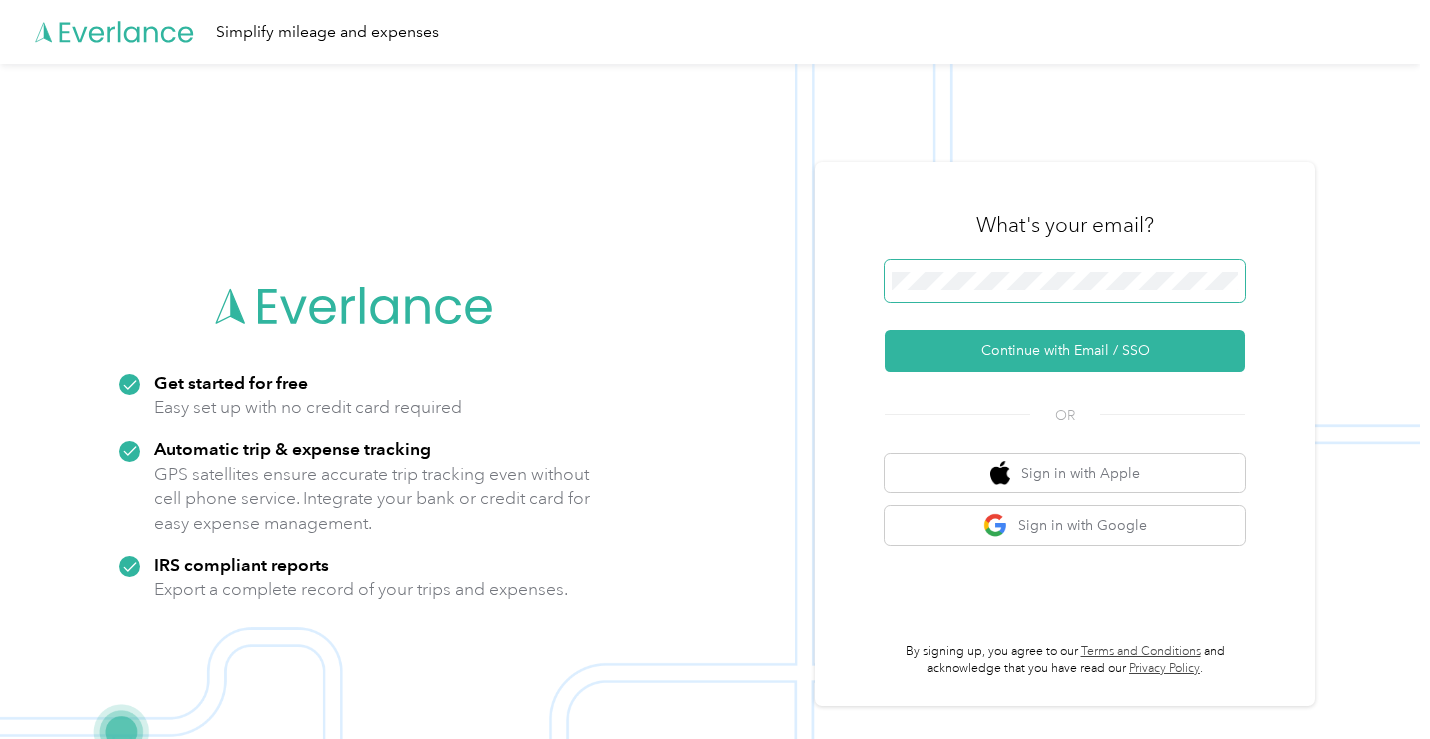 click at bounding box center (1065, 281) 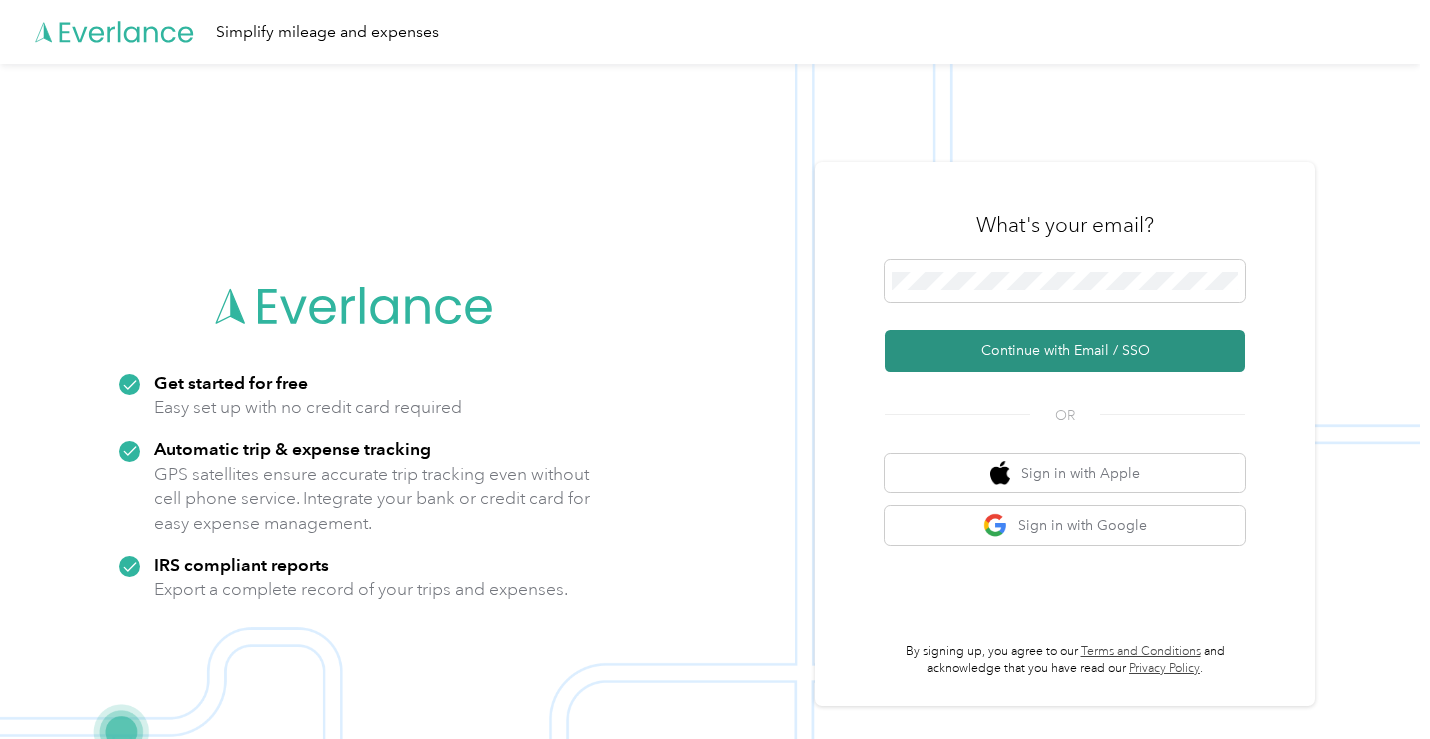 click on "Continue with Email / SSO" at bounding box center (1065, 351) 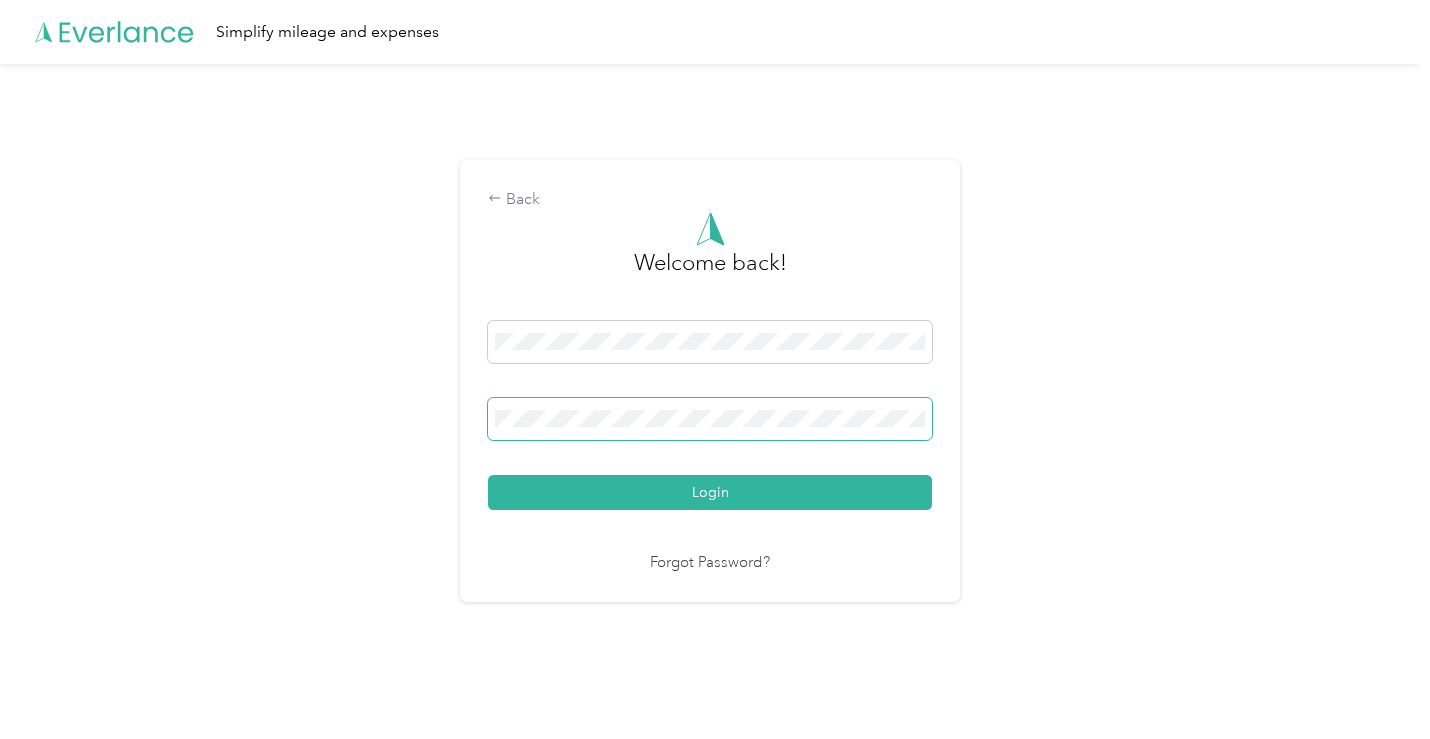 click on "Back Welcome back! Login Forgot Password?" at bounding box center [710, 389] 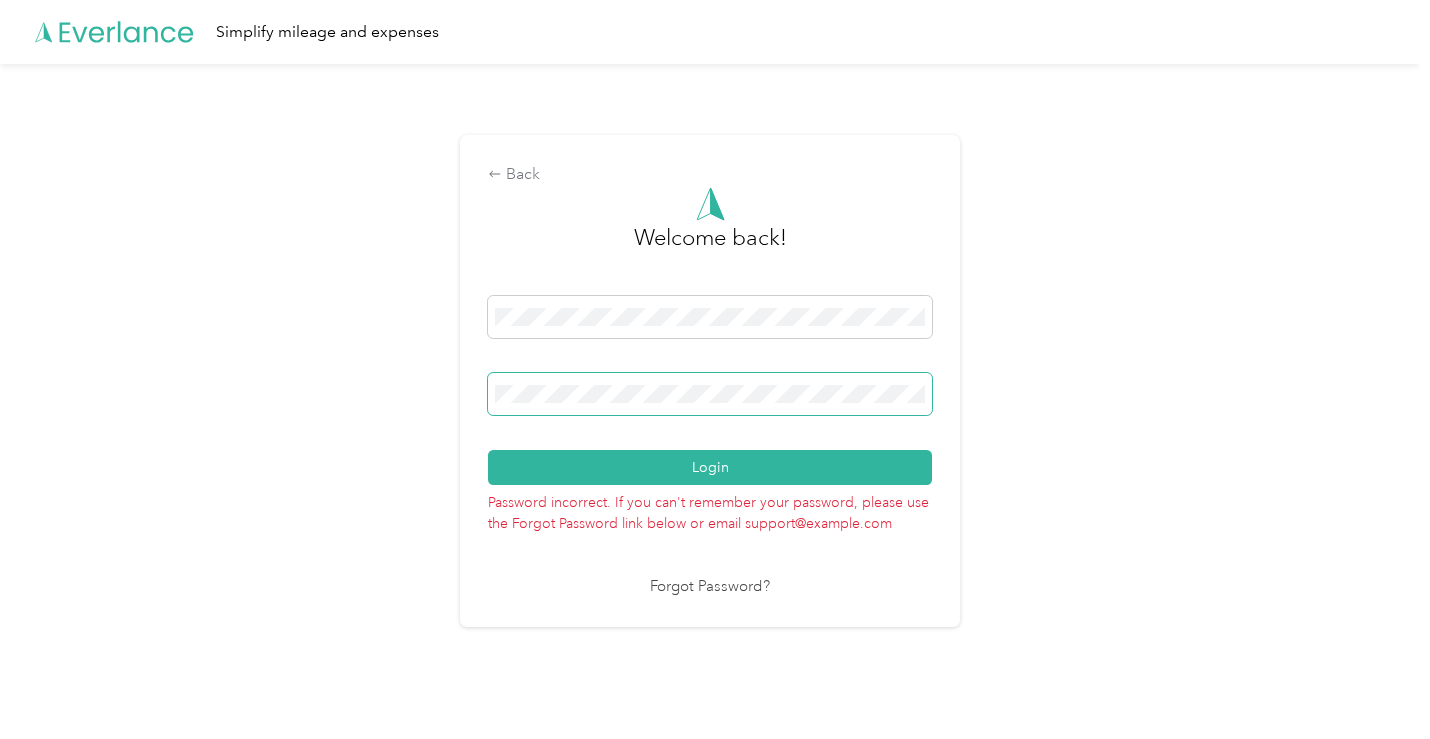 click on "Back Welcome back! Login Password incorrect. If you can't remember your password, please use the Forgot Password link below or email support@example.com Forgot Password?" at bounding box center [710, 389] 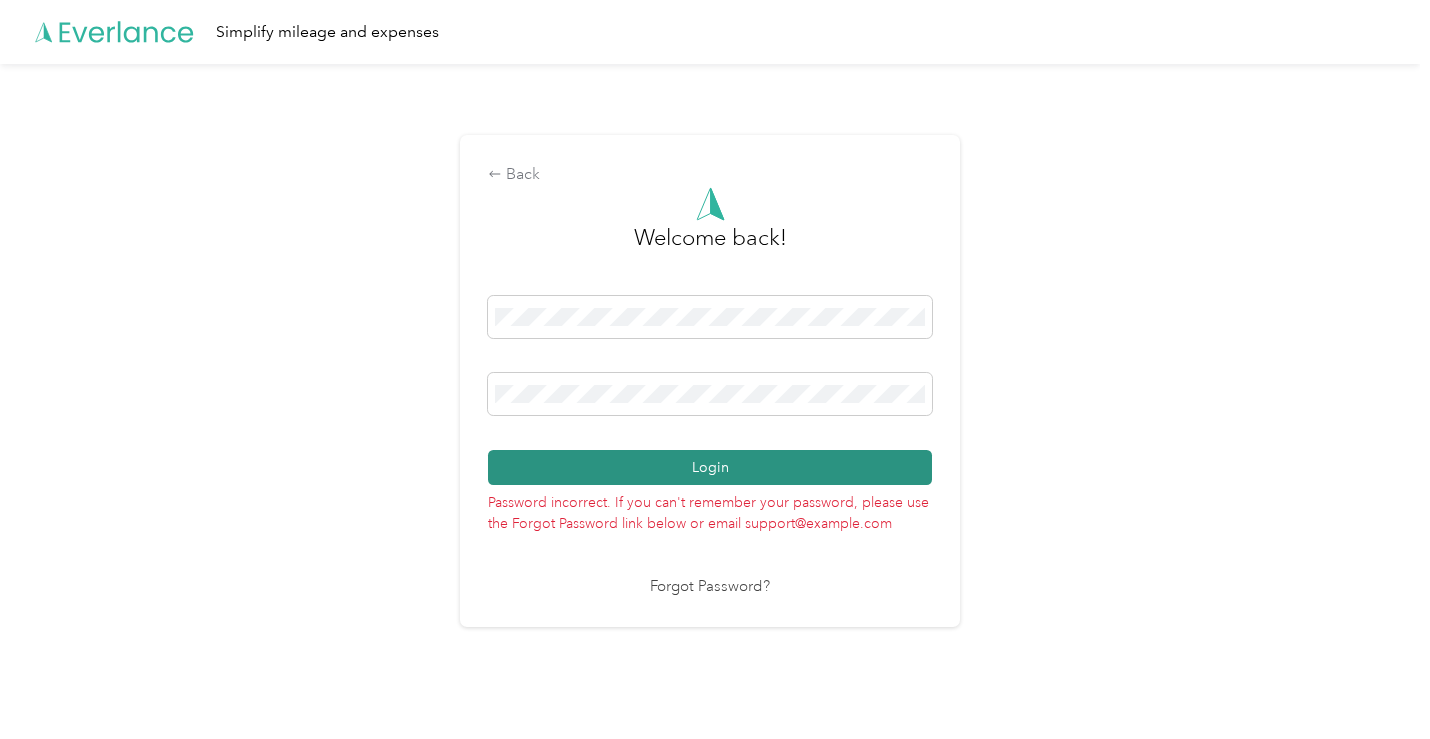 click on "Login" at bounding box center (710, 467) 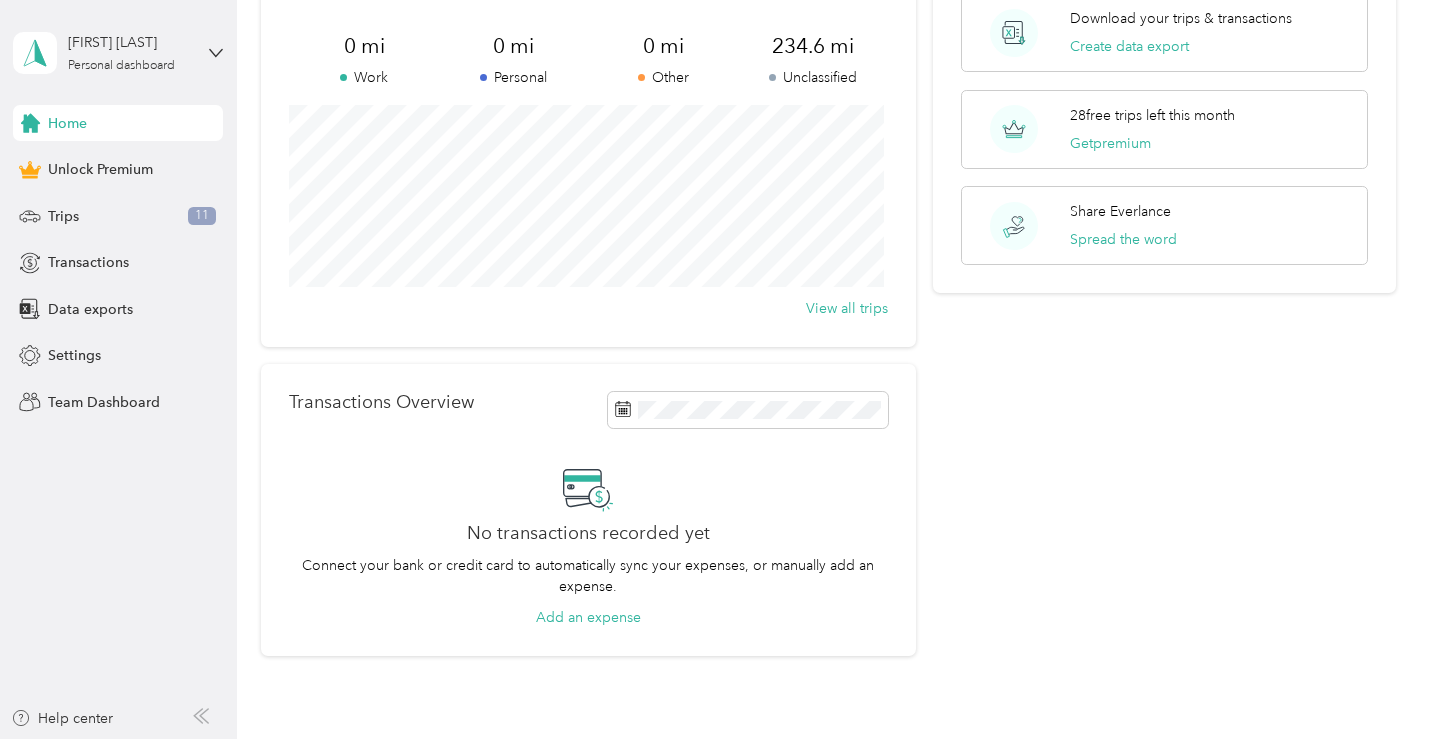 scroll, scrollTop: 0, scrollLeft: 0, axis: both 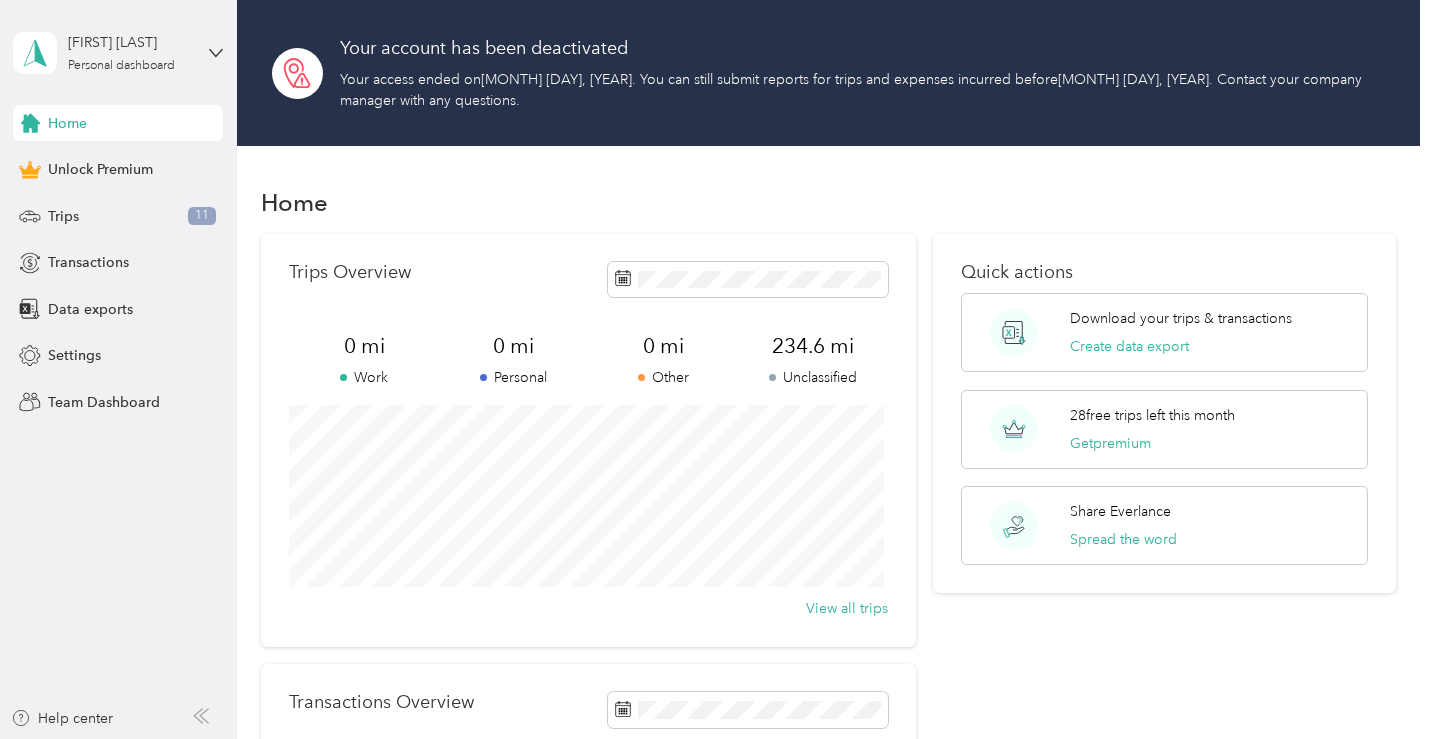 click on "[FIRST] [LAST] Personal dashboard" at bounding box center (118, 53) 